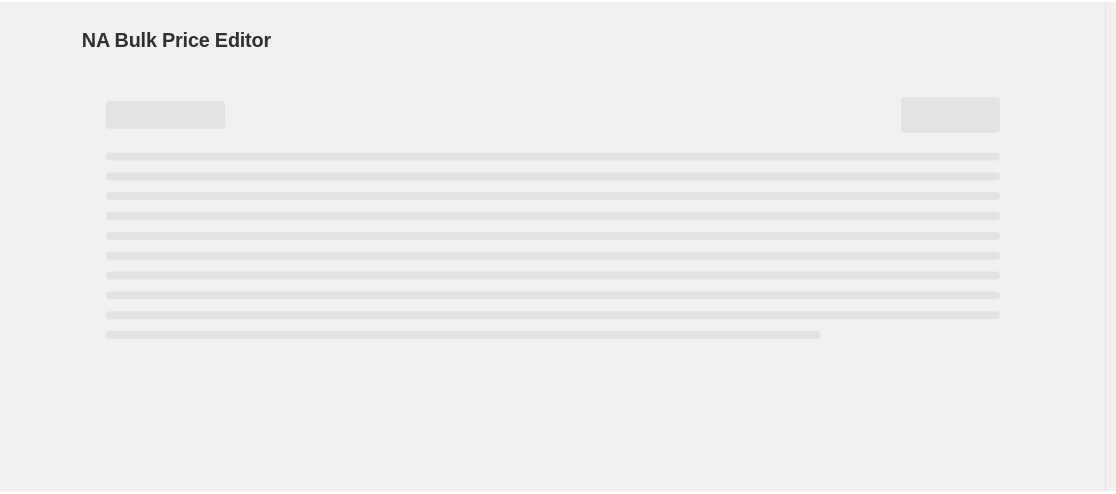 scroll, scrollTop: 0, scrollLeft: 0, axis: both 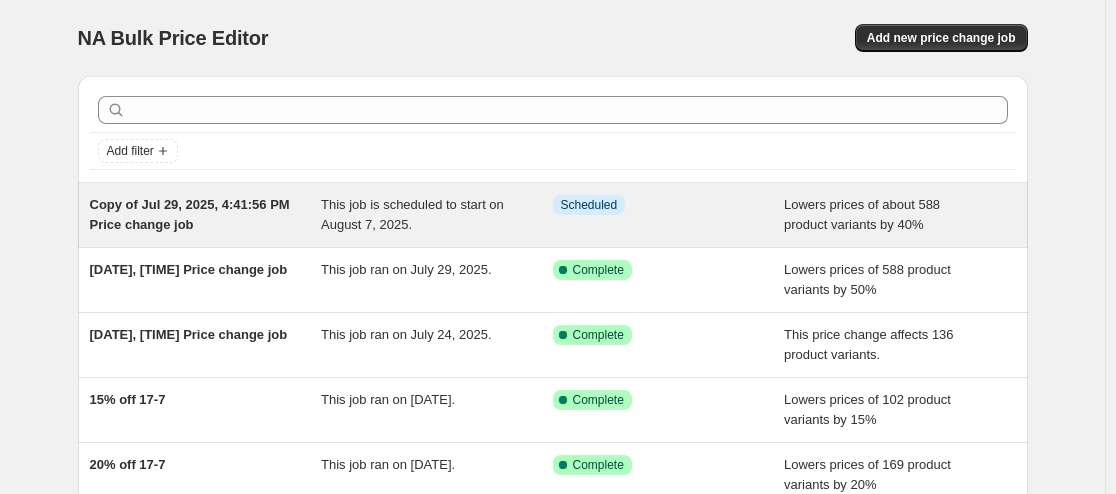 click on "Copy of Jul 29, 2025, 4:41:56 PM Price change job" at bounding box center (206, 215) 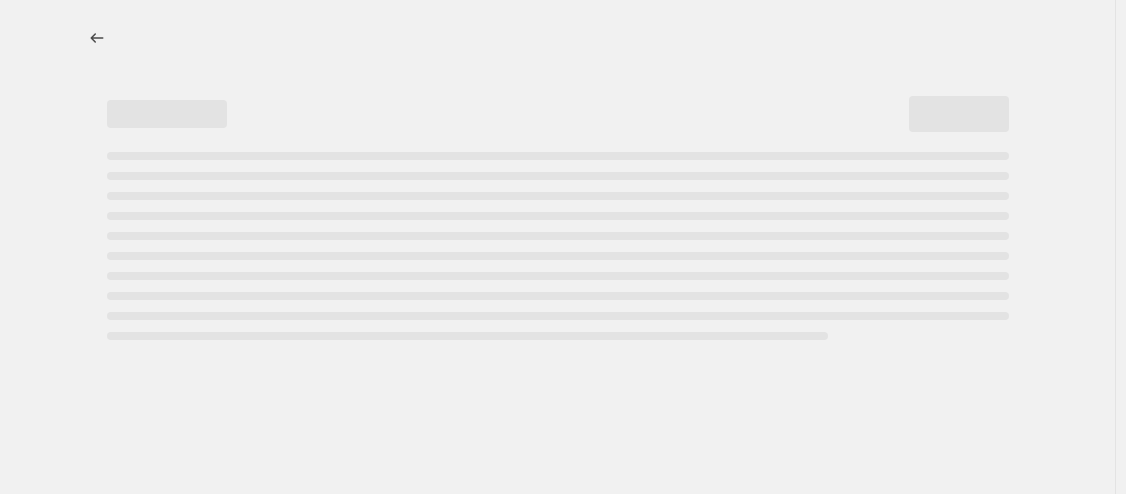 select on "percentage" 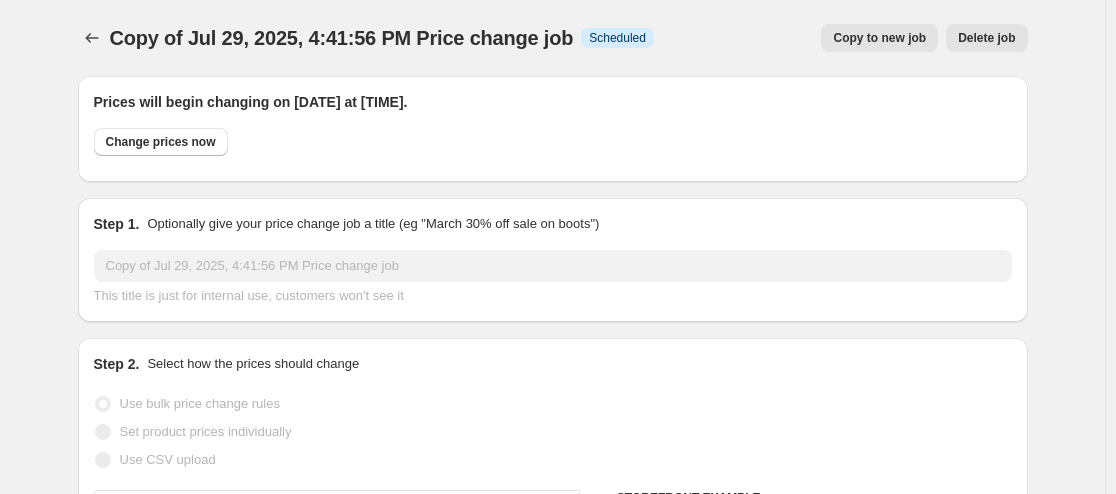 select on "vendor" 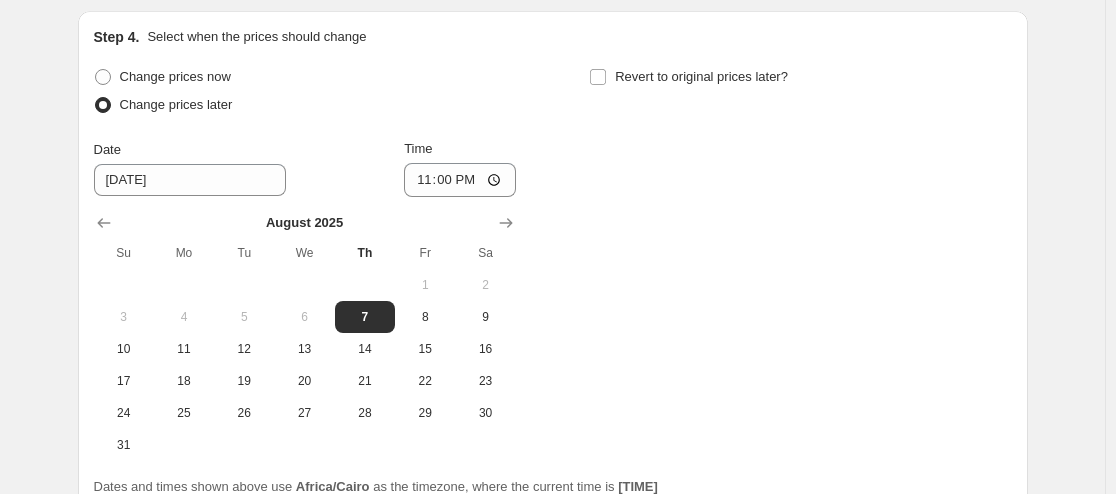 scroll, scrollTop: 2071, scrollLeft: 0, axis: vertical 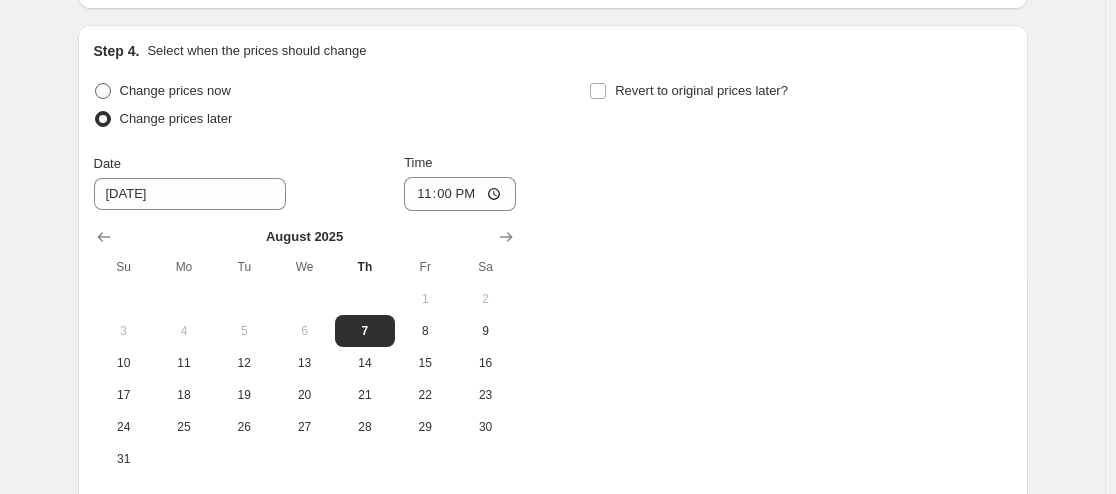 click on "Change prices now" at bounding box center (175, 90) 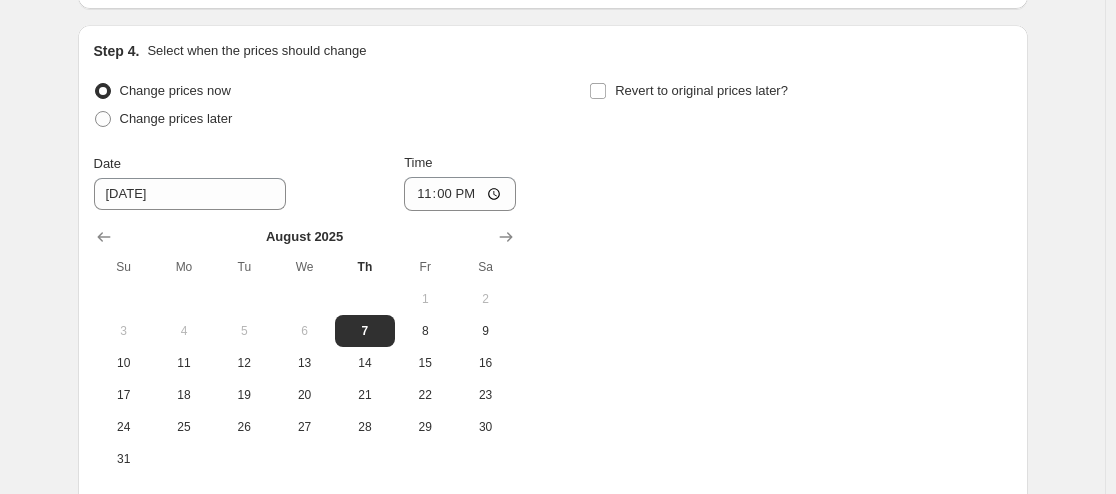 scroll, scrollTop: 1897, scrollLeft: 0, axis: vertical 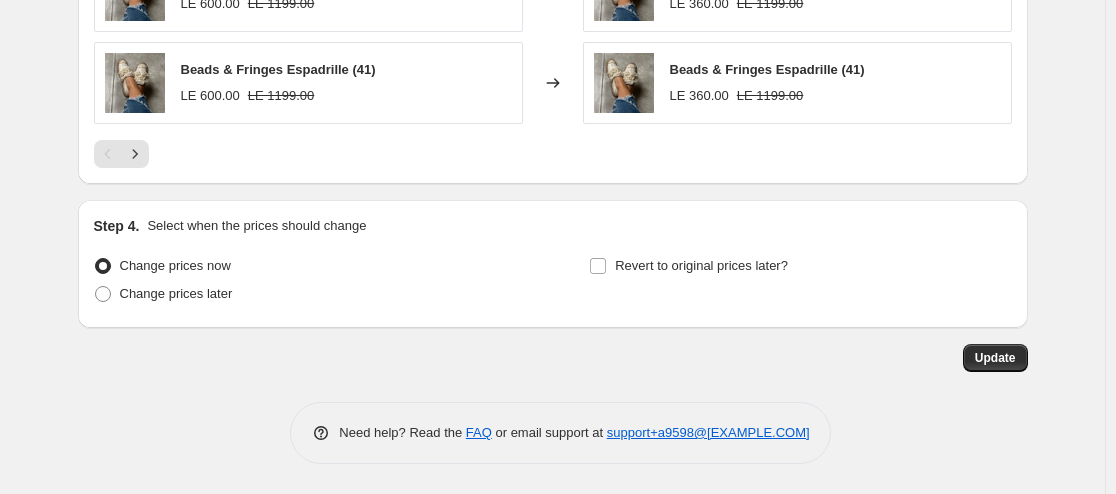 click on "Copy of [DATE], [TIME] Price change job. This page is ready Copy of [DATE], [TIME] Price change job Info Scheduled Copy to new job Delete job More actions Copy to new job Delete job Prices will begin changing on [DATE] at [TIME]. Change prices now Step 1. Optionally give your price change job a title (eg "March 30% off sale on boots") Copy of [DATE], [TIME] Price change job This title is just for internal use, customers won't see it Step 2. Select how the prices should change Use bulk price change rules Set product prices individually Use CSV upload Price Change type Change the price to a certain amount Change the price by a certain amount Change the price by a certain percentage Change the price to the current compare at price (price before sale) Change the price by a certain amount relative to the compare at price" at bounding box center (552, -701) 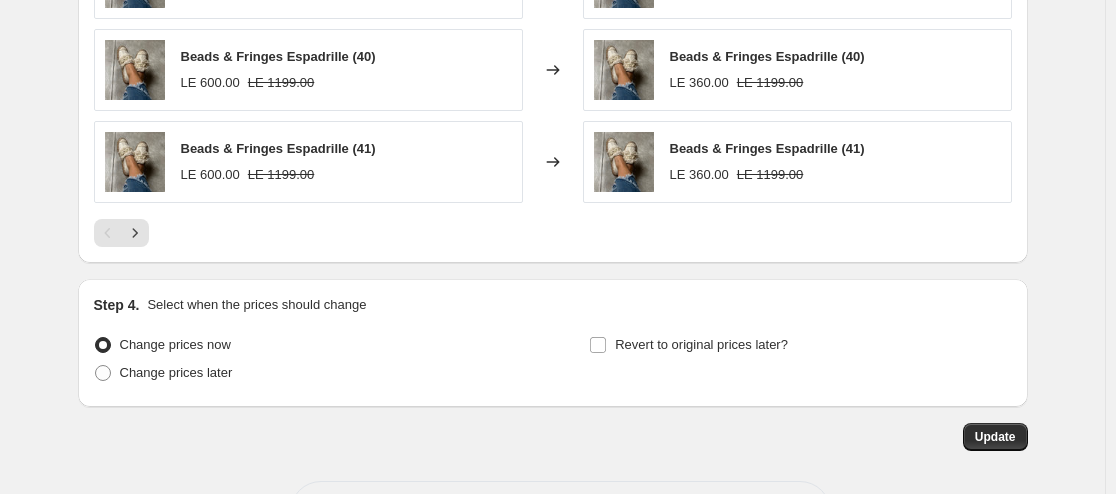 scroll, scrollTop: 1897, scrollLeft: 0, axis: vertical 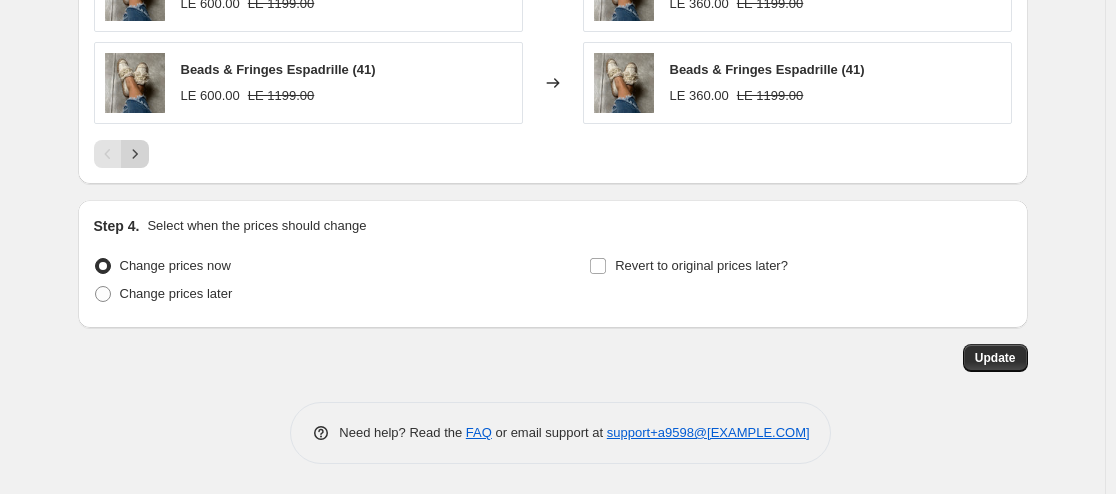 click 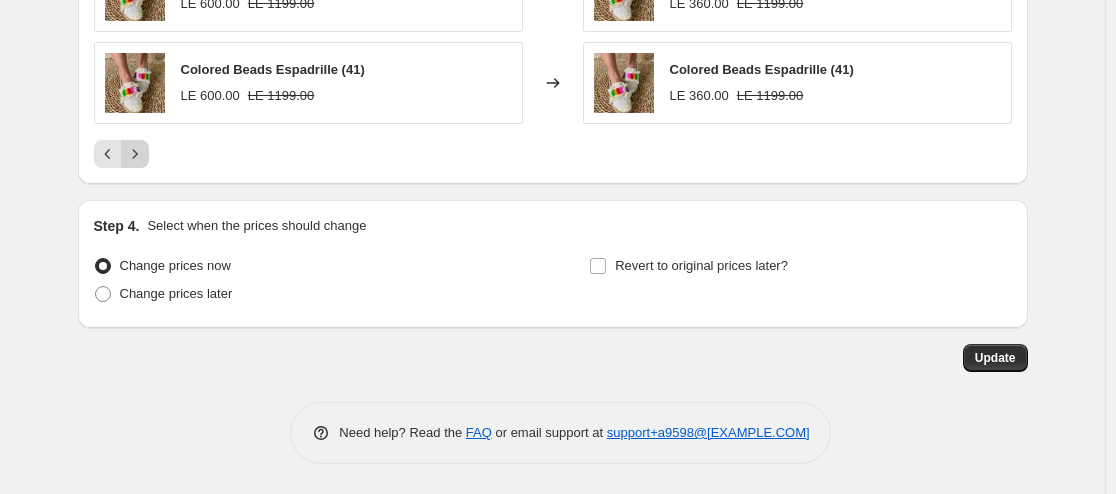 click 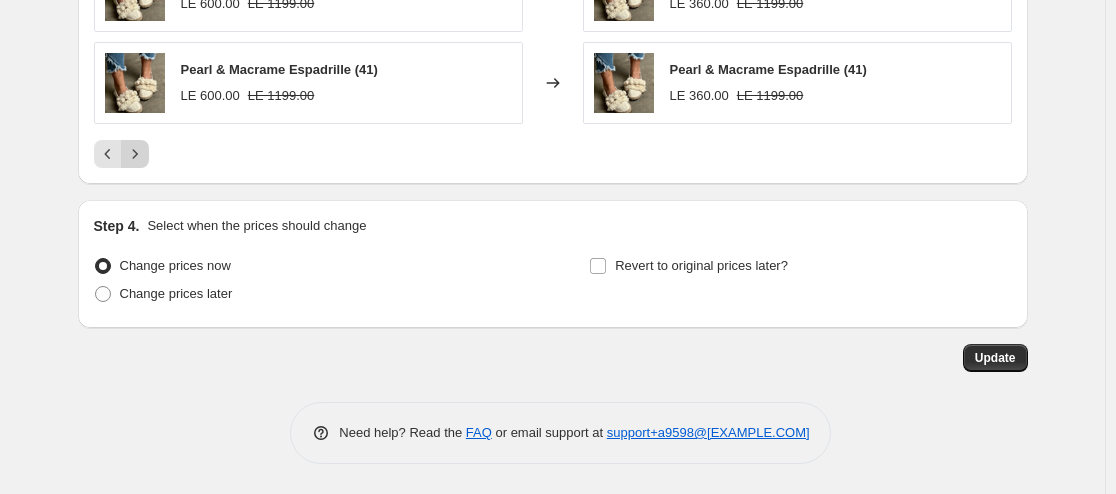 click 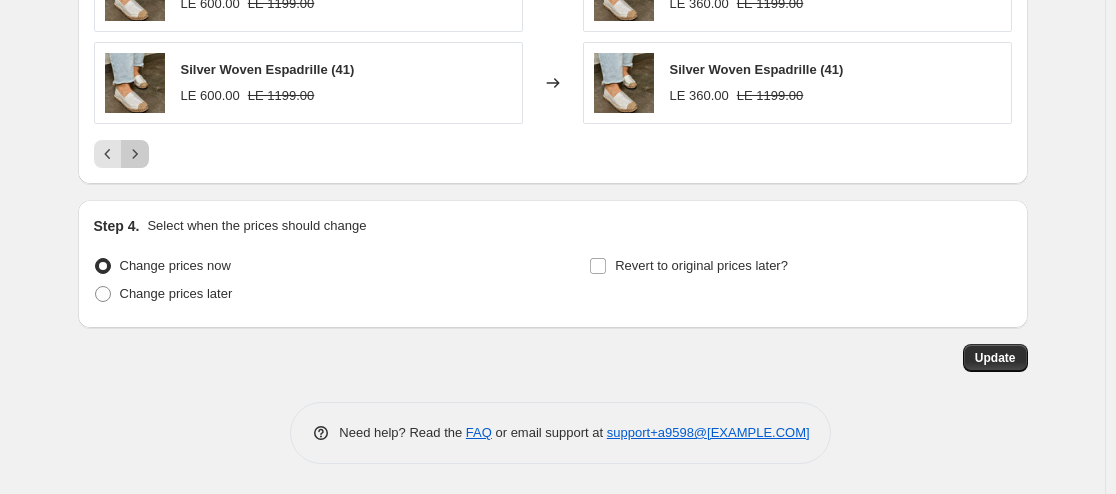 click 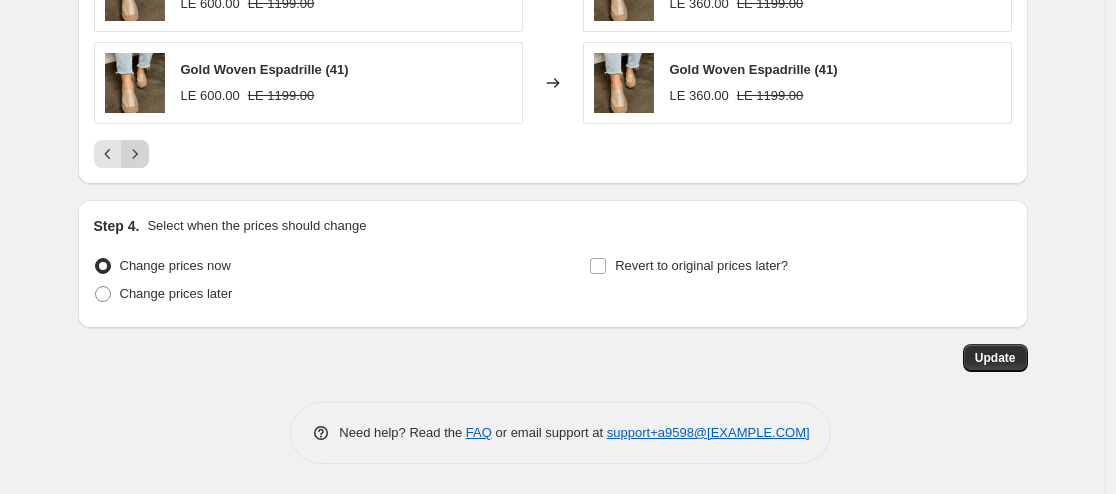 click 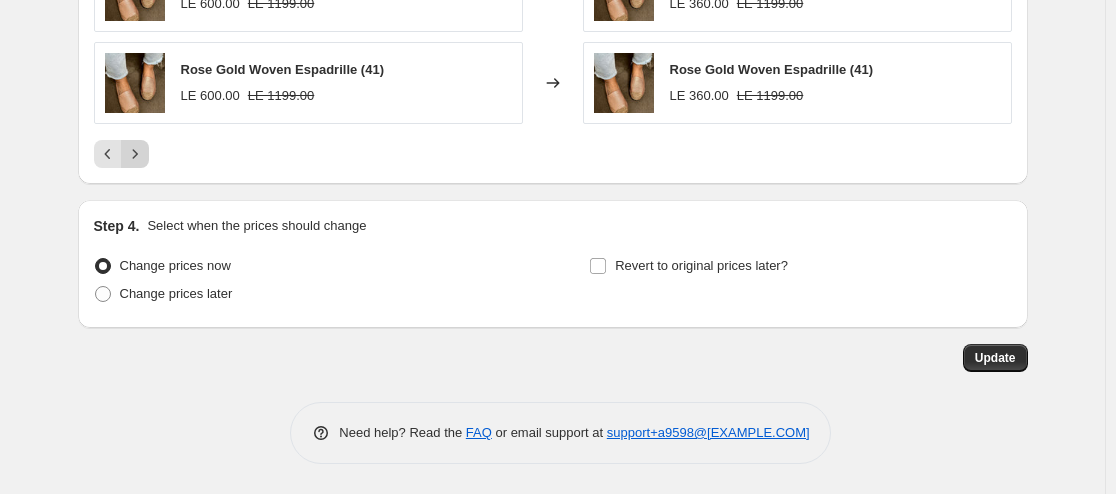 click 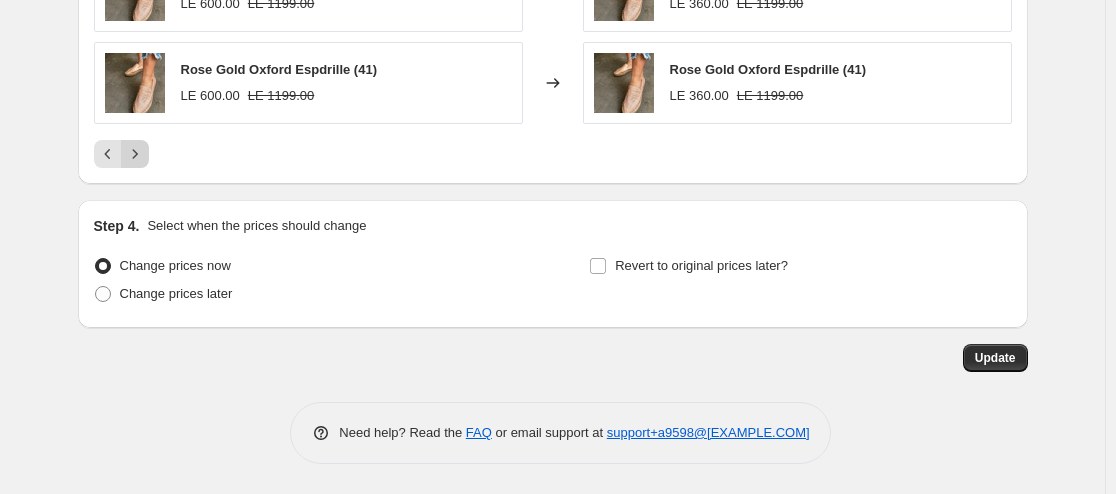 click 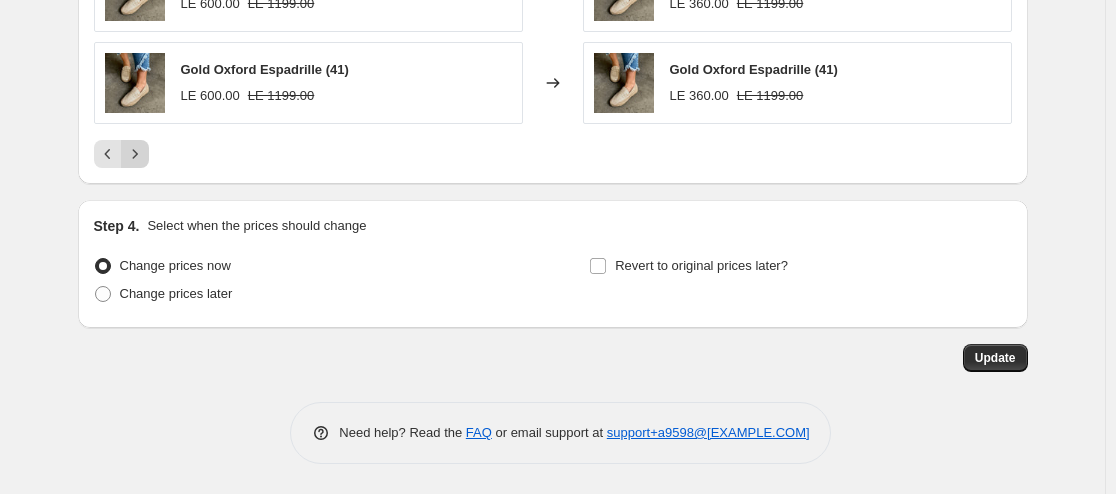 click 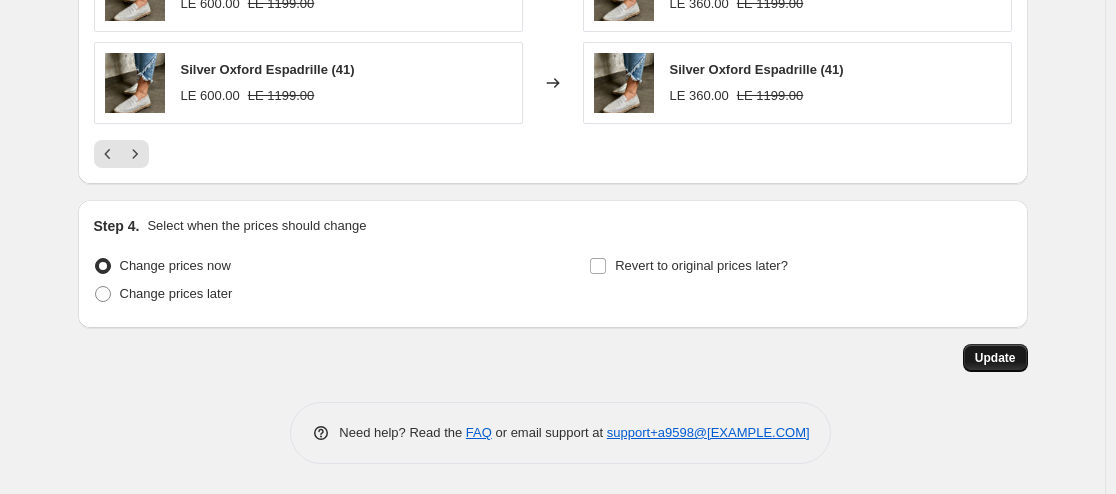 click on "Update" at bounding box center (995, 358) 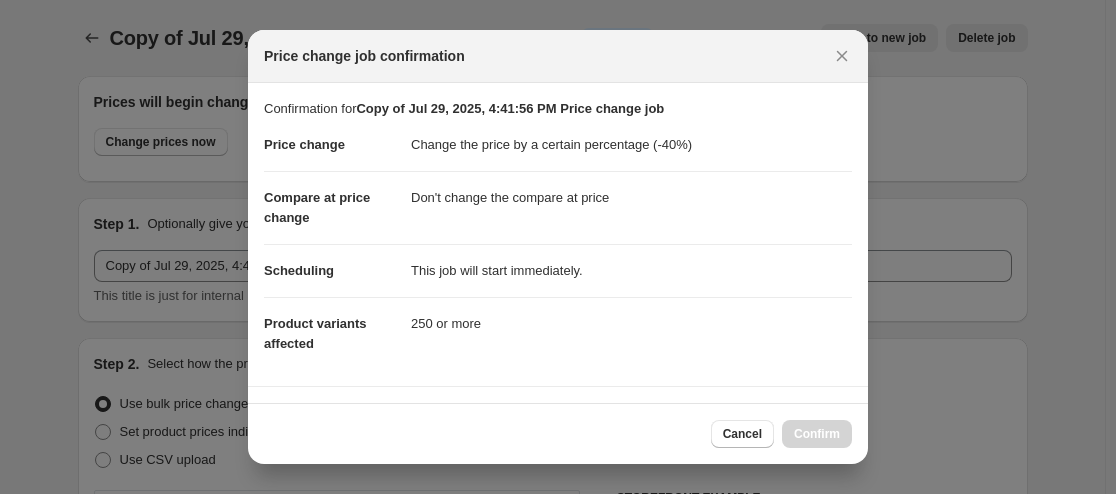 scroll, scrollTop: 0, scrollLeft: 0, axis: both 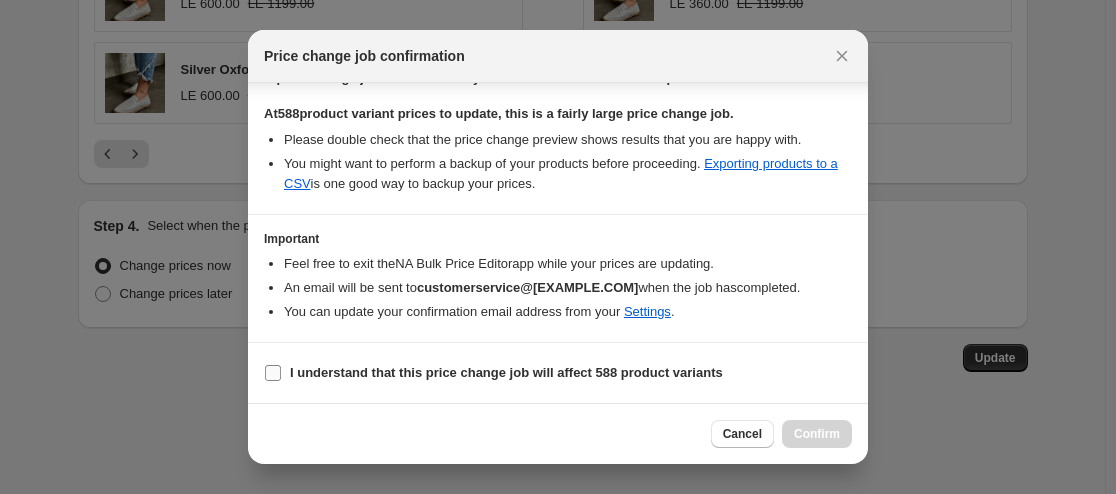 click on "I understand that this price change job will affect 588 product variants" at bounding box center (273, 373) 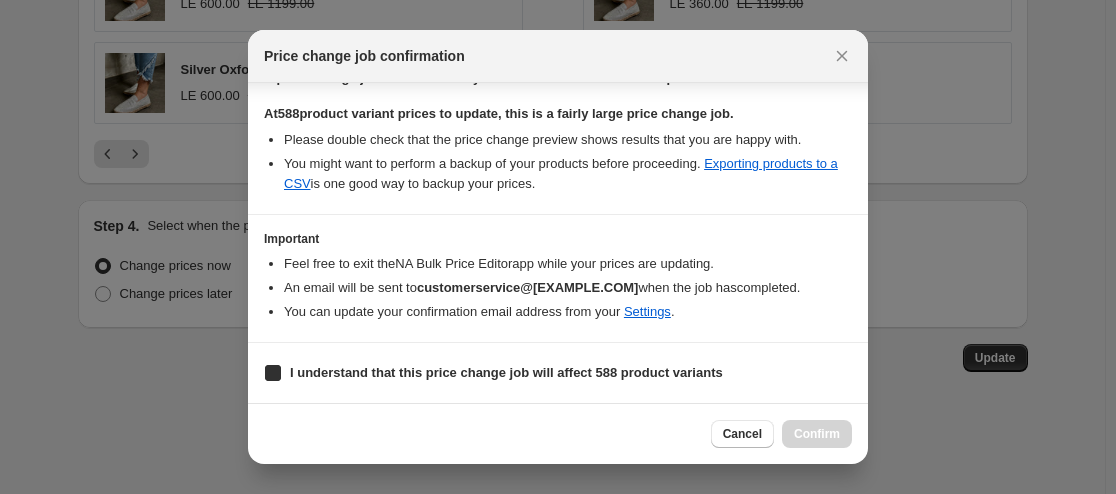 checkbox on "true" 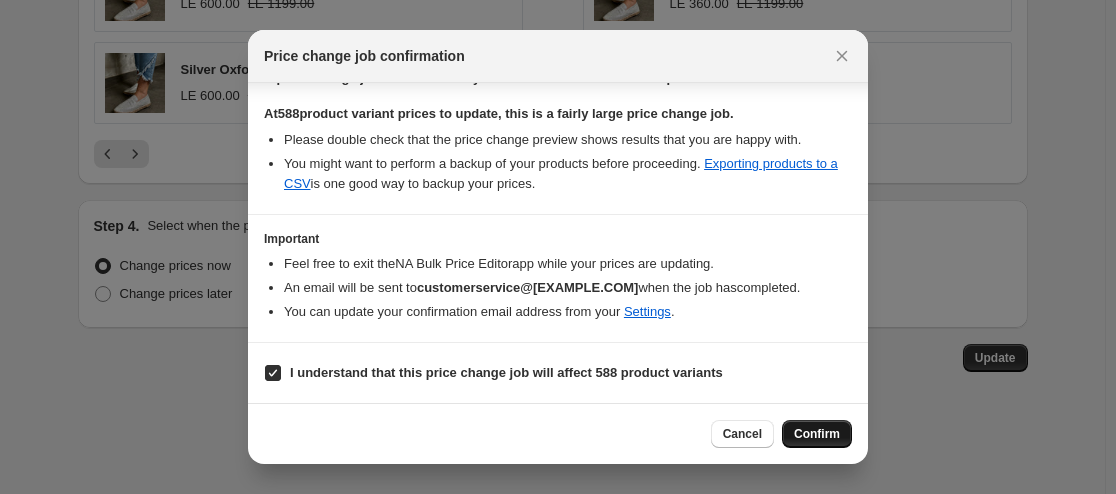 click on "Confirm" at bounding box center (817, 434) 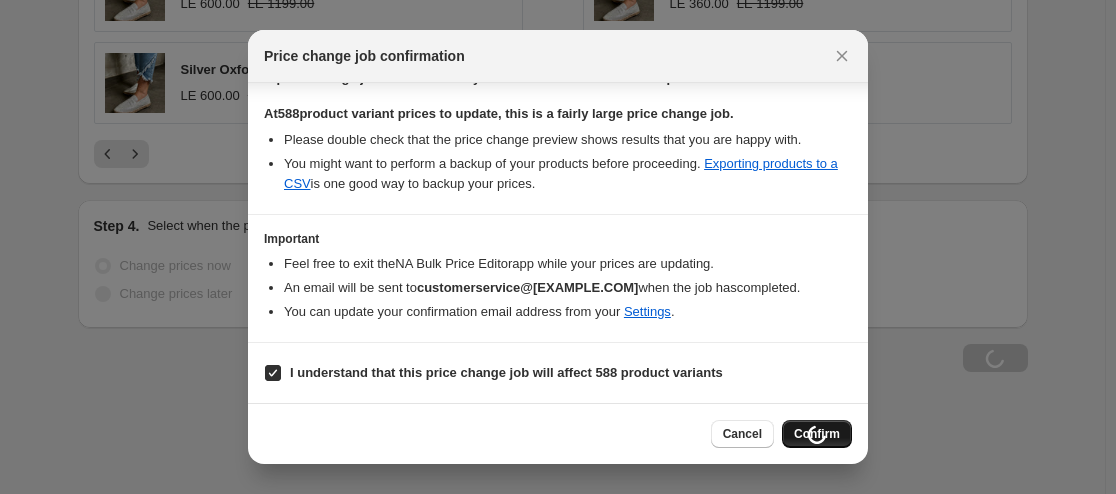 scroll, scrollTop: 1843, scrollLeft: 0, axis: vertical 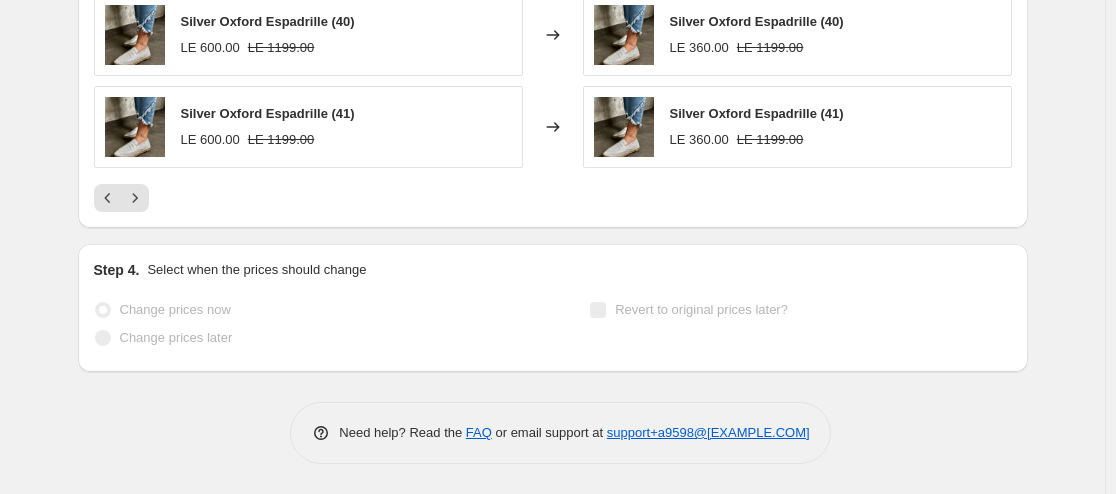 select on "percentage" 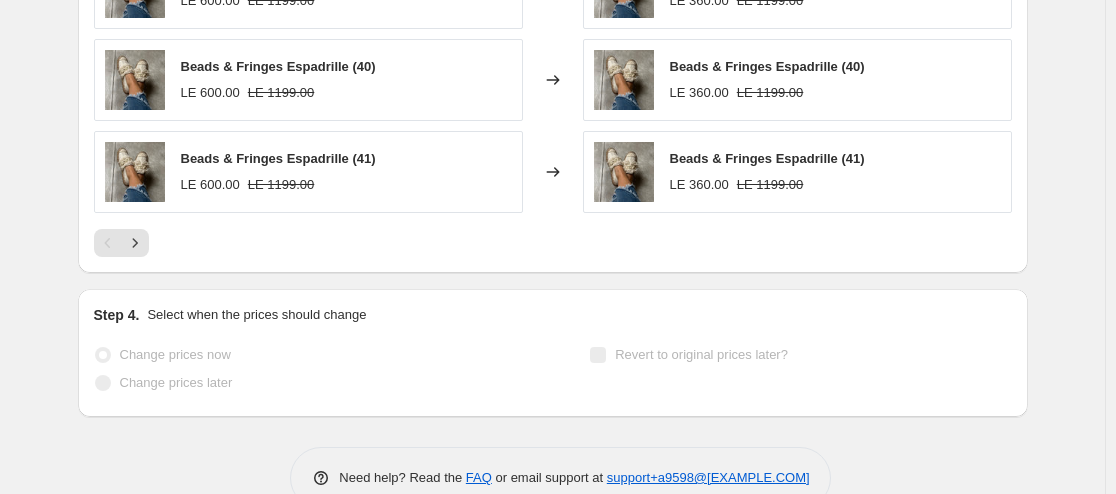 scroll, scrollTop: 0, scrollLeft: 0, axis: both 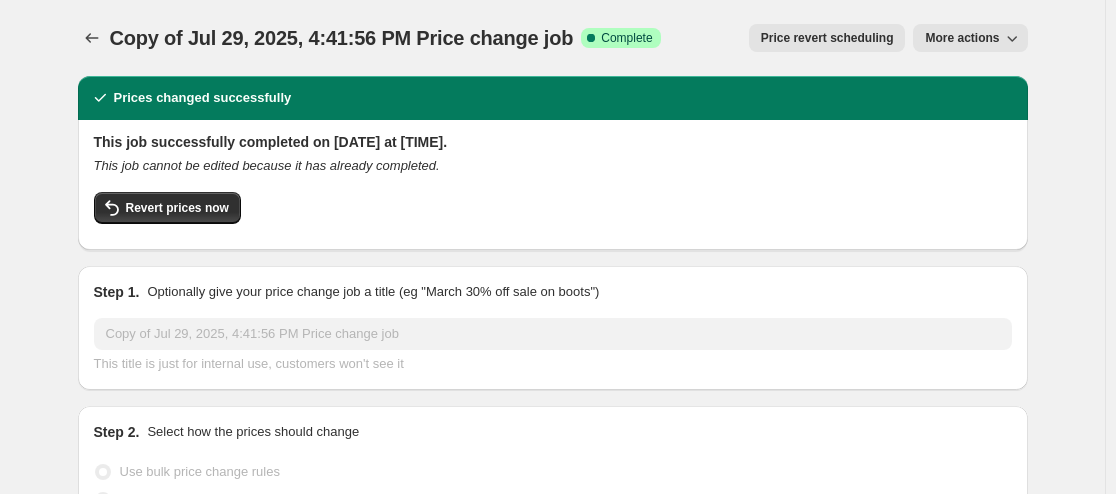 click on "Copy of [DATE], [TIME] Price change job. This page is ready Copy of [DATE], [TIME] Price change job Success Complete Complete Price revert scheduling Copy to new job Export Recap CSV Delete job More actions Price revert scheduling More actions Prices changed successfully This job successfully completed on [DATE] at [TIME]. This job cannot be edited because it has already completed. Revert prices now Step 1. Optionally give your price change job a title (eg "March 30% off sale on boots") Copy of [DATE], [TIME] Price change job This title is just for internal use, customers won't see it Step 2. Select how the prices should change Use bulk price change rules Set product prices individually Use CSV upload Price Change type Change the price to a certain amount Change the price by a certain amount Change the price by a certain percentage Change the price to the current compare at price (price before sale) Change the price by a certain amount relative to the compare at price" at bounding box center (552, 1207) 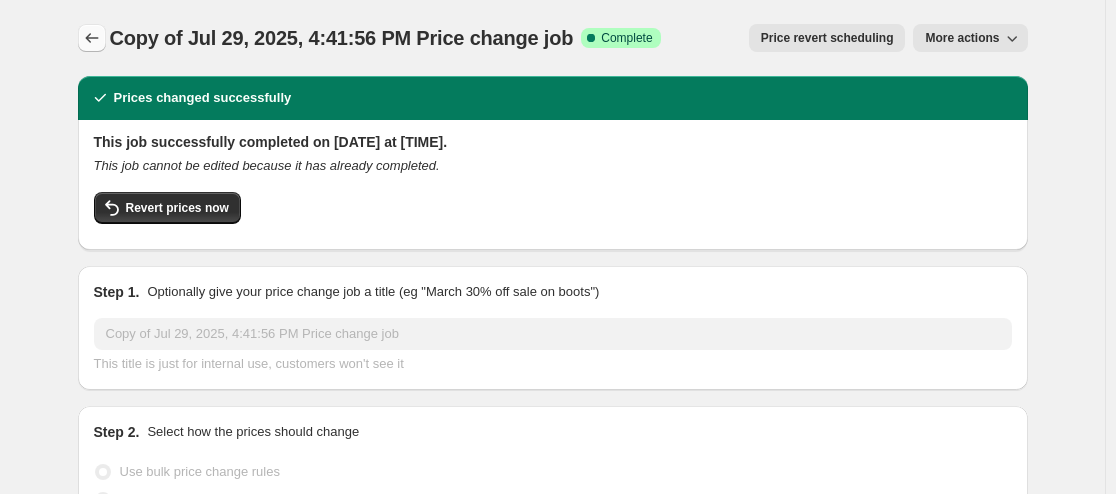 click 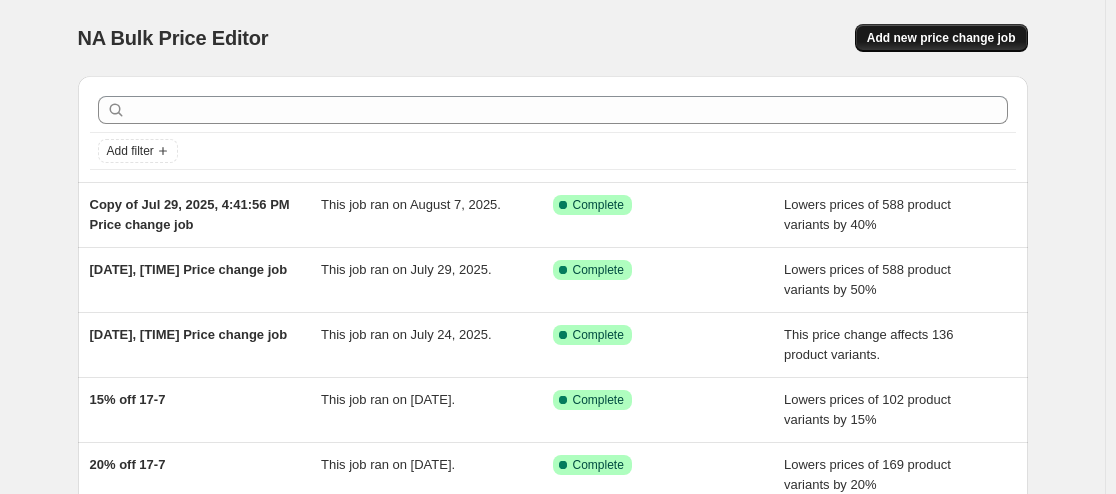 click on "Add new price change job" at bounding box center (941, 38) 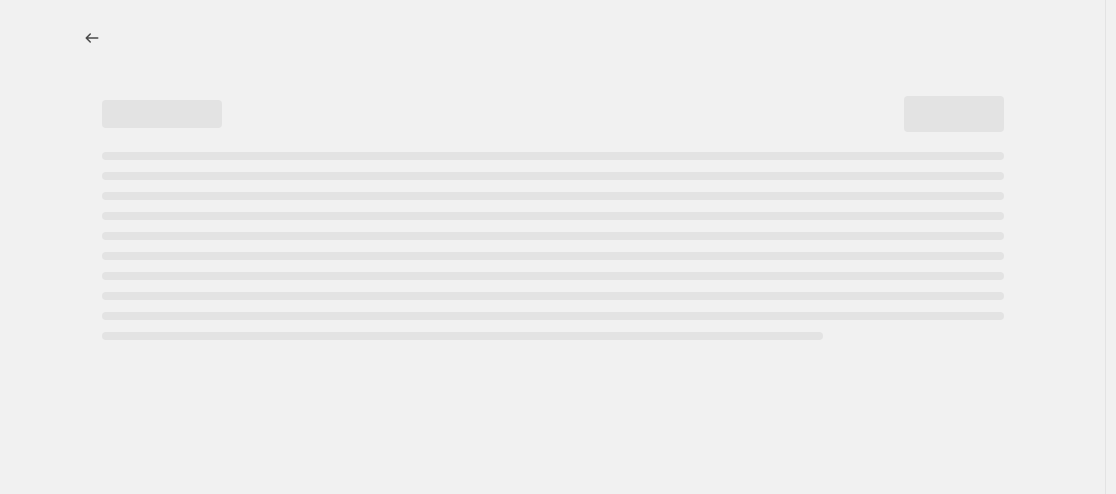 select on "percentage" 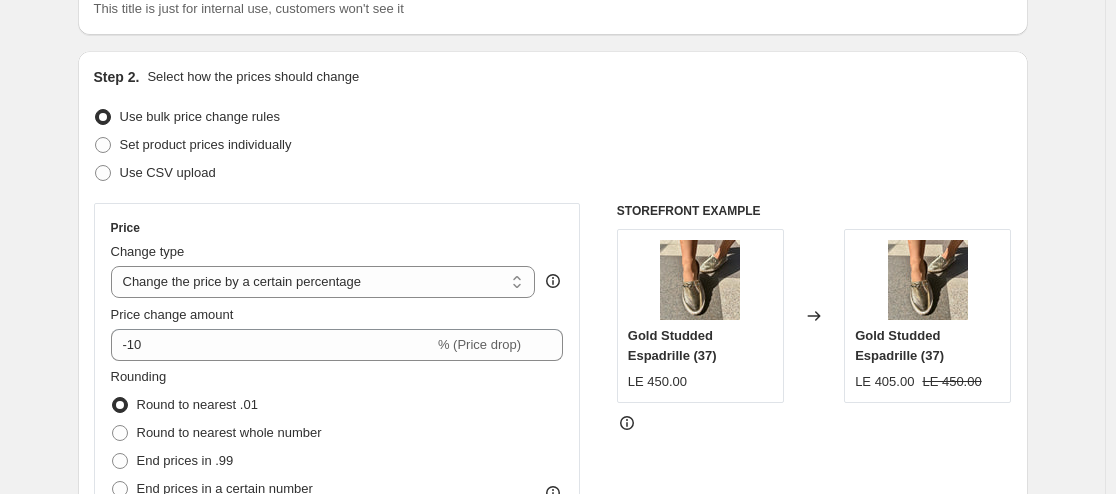 scroll, scrollTop: 200, scrollLeft: 0, axis: vertical 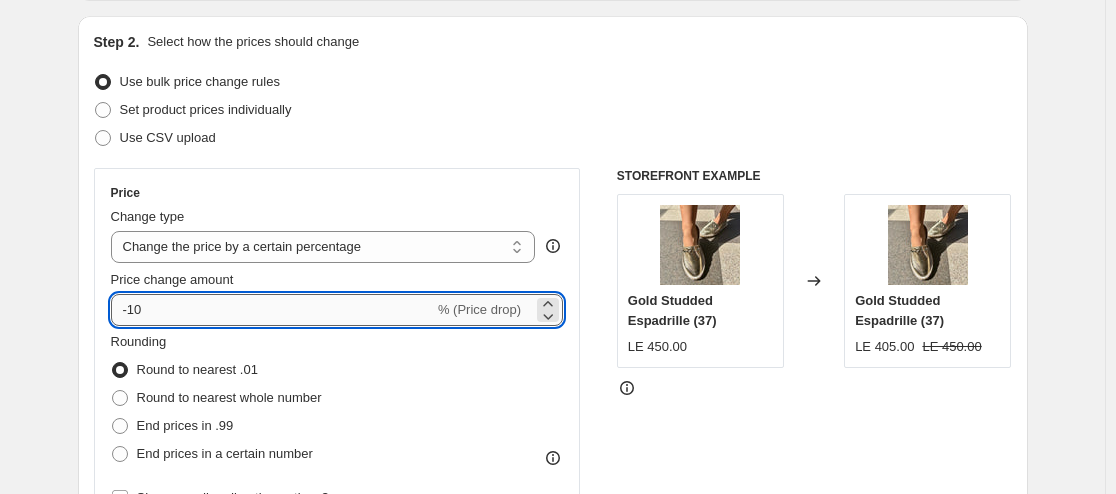 click on "-10" at bounding box center (272, 310) 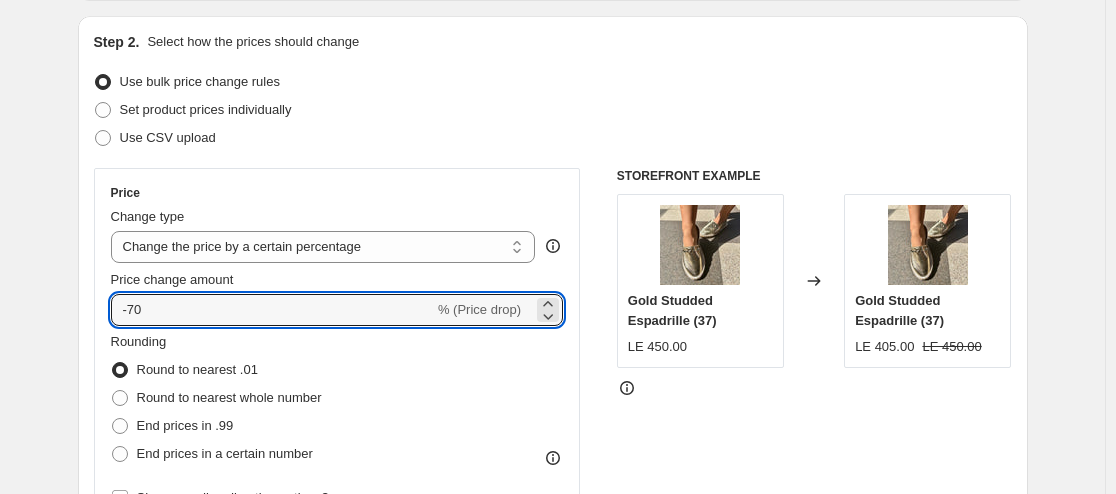 type on "-70" 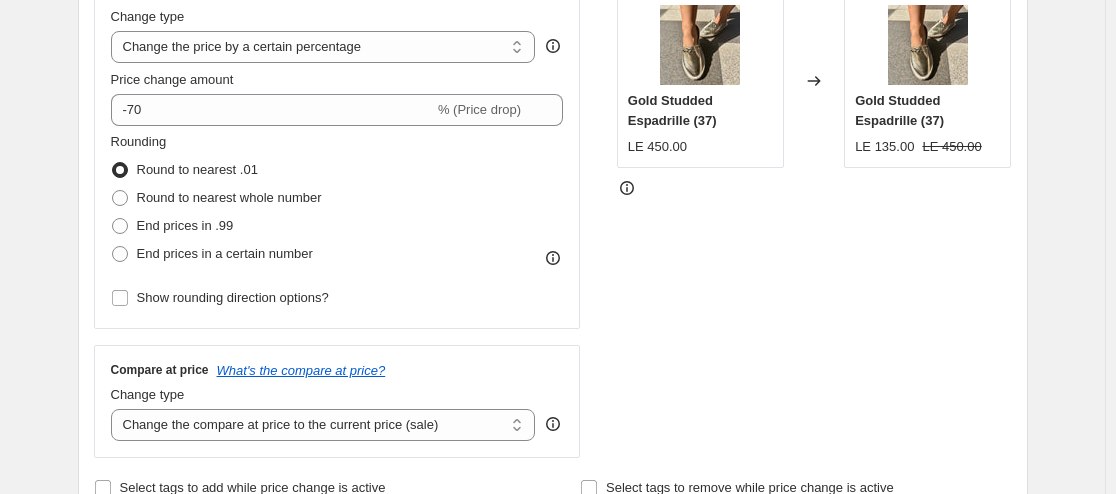 scroll, scrollTop: 500, scrollLeft: 0, axis: vertical 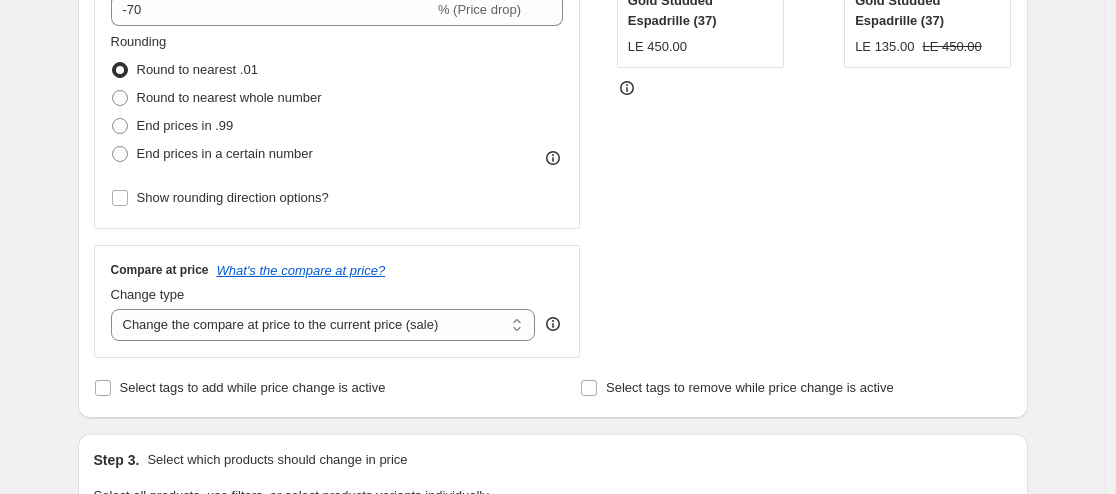 click on "Step 1. Optionally give your price change job a title (eg "March 30% off sale on boots") [DATE], [TIME] Price change job This title is just for internal use, customers won't see it Step 2. Select how the prices should change Use bulk price change rules Set product prices individually Use CSV upload Price Change type Change the price to a certain amount Change the price by a certain amount Change the price by a certain percentage Change the price to the current compare at price (price before sale) Change the price by a certain amount relative to the compare at price Change the price by a certain percentage relative to the compare at price Don't change the price Change the price by a certain percentage relative to the cost per item Change price to certain cost margin Change the price by a certain percentage Price change amount -70 % (Price drop) Rounding Round to nearest .01 Round to nearest whole number End prices in .99 End prices in a certain number Show rounding direction options? Compare at price" at bounding box center (545, 468) 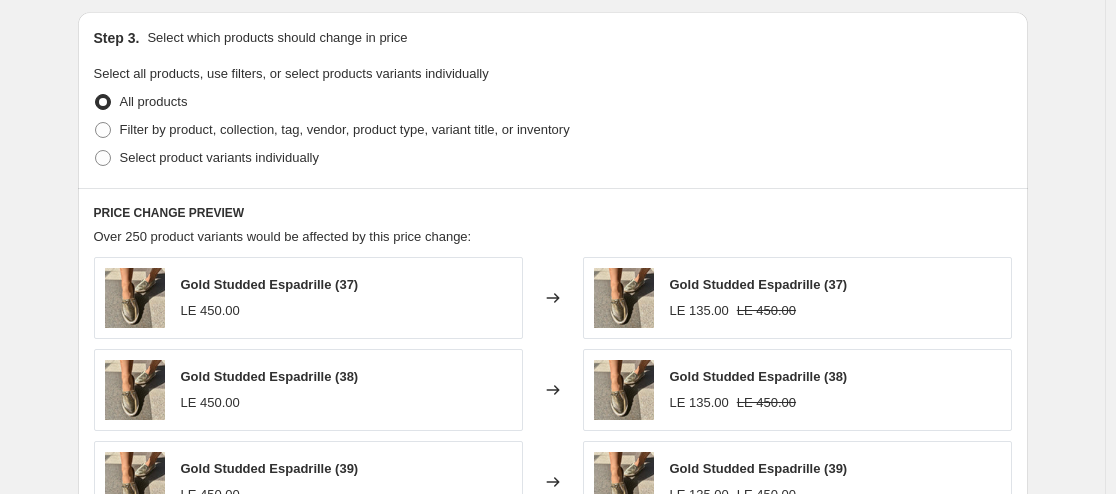 scroll, scrollTop: 1000, scrollLeft: 0, axis: vertical 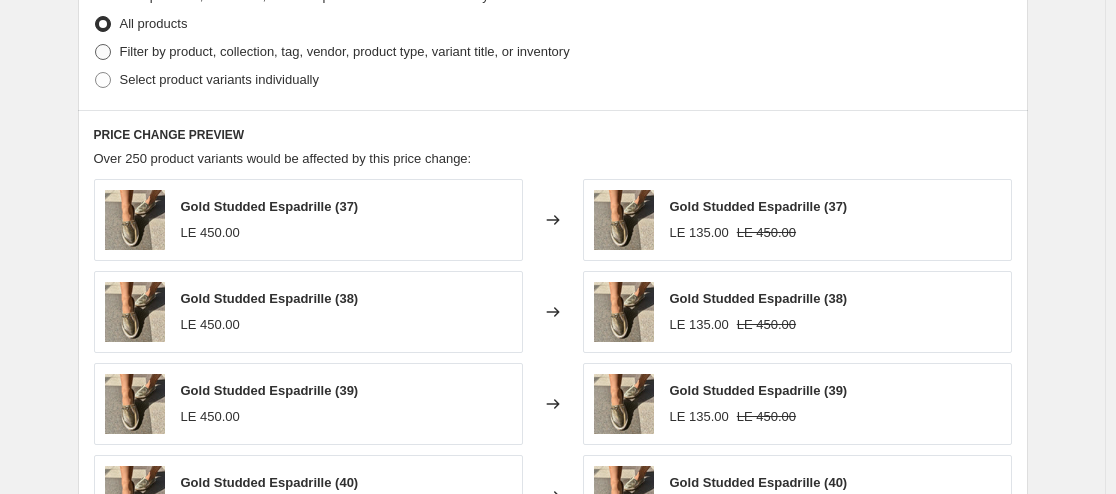 click on "Filter by product, collection, tag, vendor, product type, variant title, or inventory" at bounding box center [345, 51] 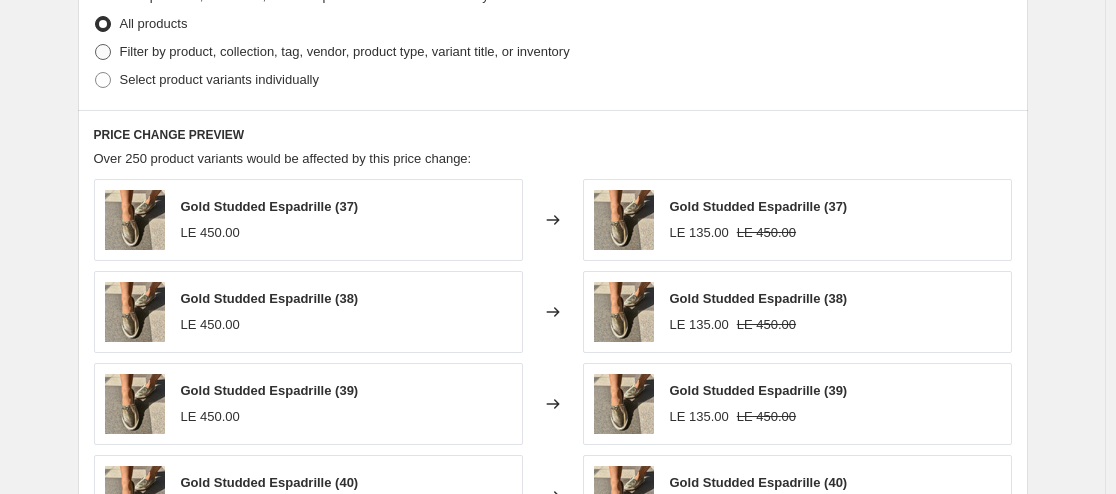 radio on "true" 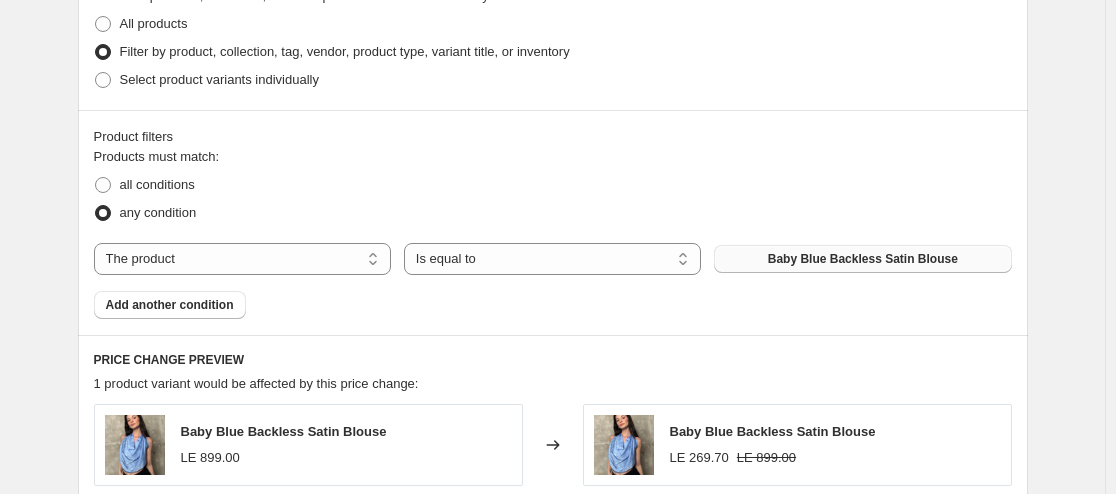 click on "Baby Blue Backless Satin Blouse" at bounding box center (863, 259) 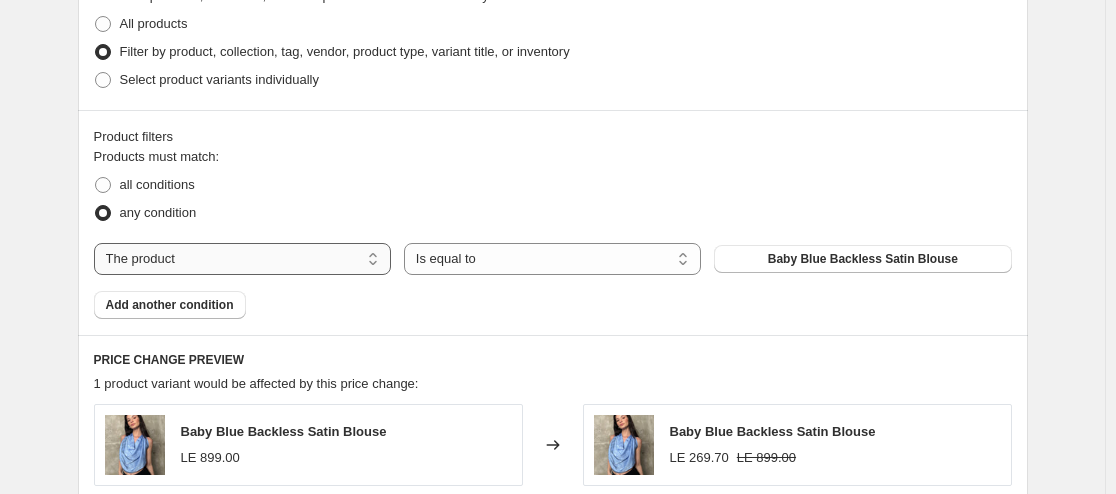 click on "The product The product's collection The product's tag The product's vendor The product's type The product's status The variant's title Inventory quantity" at bounding box center (242, 259) 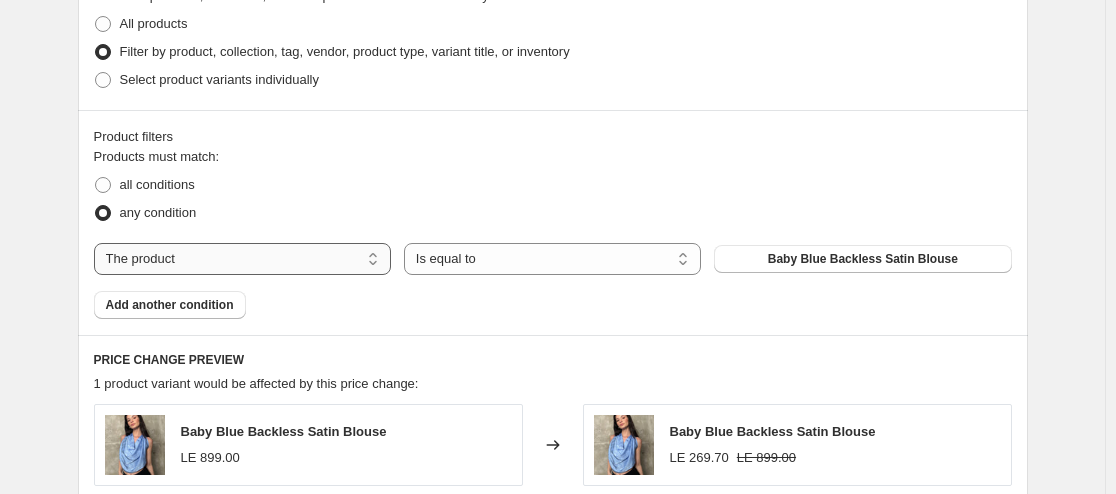 select on "tag" 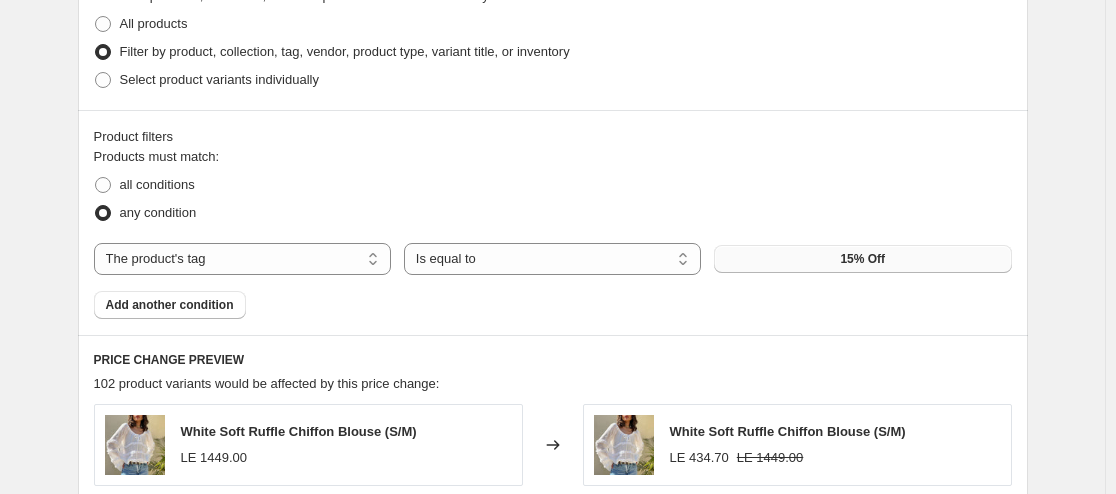 click on "15% Off" at bounding box center [862, 259] 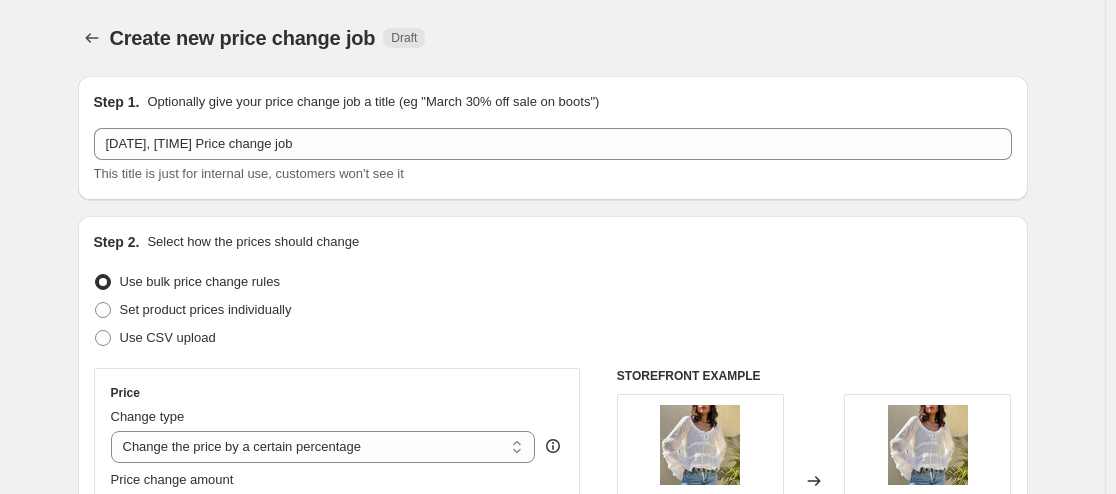 scroll, scrollTop: 1000, scrollLeft: 0, axis: vertical 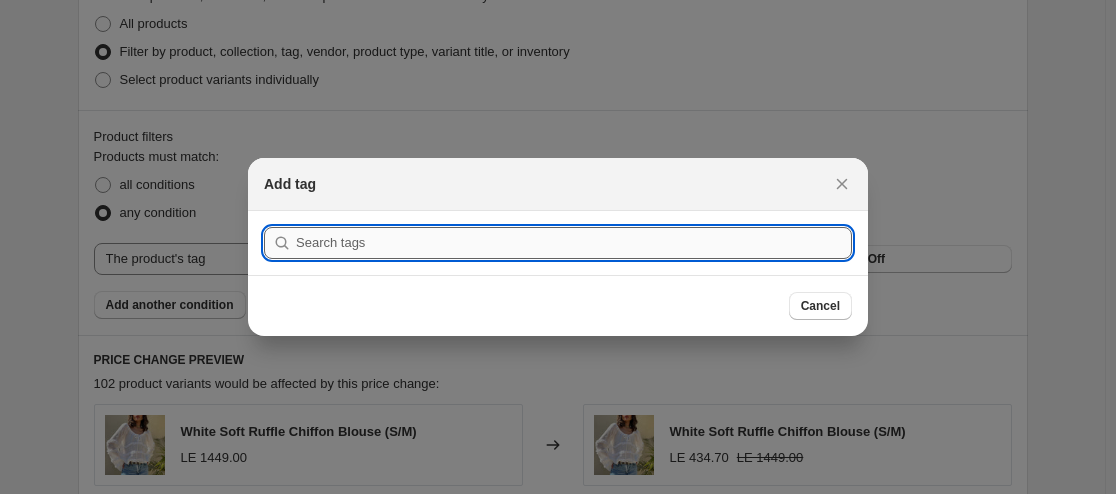 click at bounding box center [574, 243] 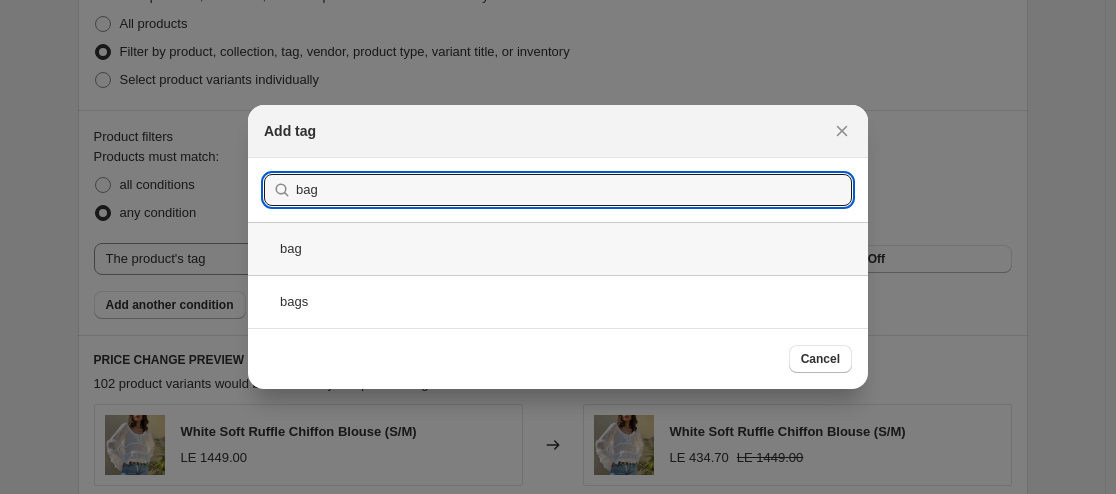type on "bag" 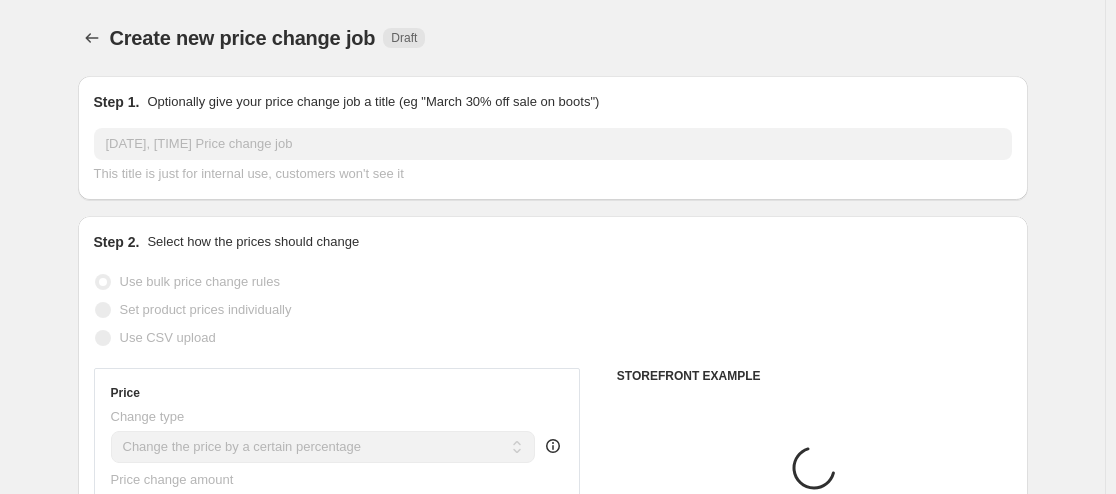 scroll, scrollTop: 1000, scrollLeft: 0, axis: vertical 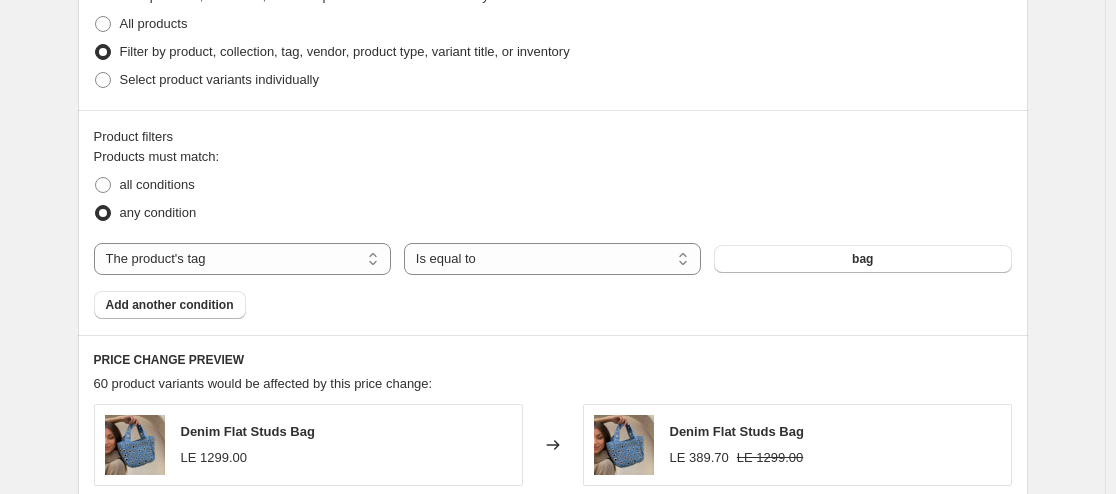 click on "Create new price change job. This page is ready Create new price change job Draft Step 1. Optionally give your price change job a title (eg "March 30% off sale on boots") [DATE], [TIME] Price change job This title is just for internal use, customers won't see it Step 2. Select how the prices should change Use bulk price change rules Set product prices individually Use CSV upload Price Change type Change the price to a certain amount Change the price by a certain amount Change the price by a certain percentage Change the price to the current compare at price (price before sale) Change the price by a certain amount relative to the compare at price Change the price by a certain percentage relative to the compare at price Don't change the price Change the price by a certain percentage relative to the cost per item Change price to certain cost margin Change the price by a certain percentage Price change amount -70 % (Price drop) Rounding Round to nearest .01 Round to nearest whole number End prices in .99" at bounding box center [553, 112] 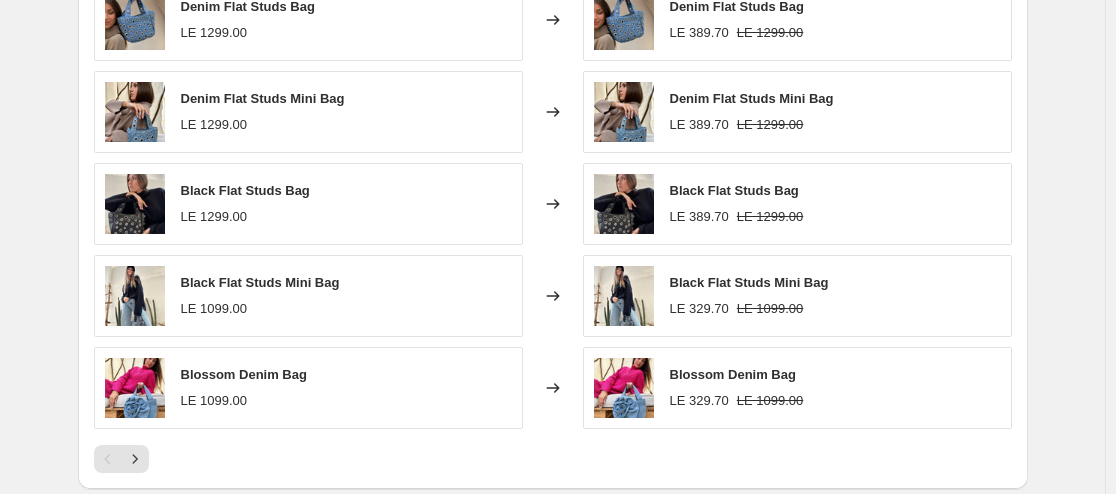 scroll, scrollTop: 1431, scrollLeft: 0, axis: vertical 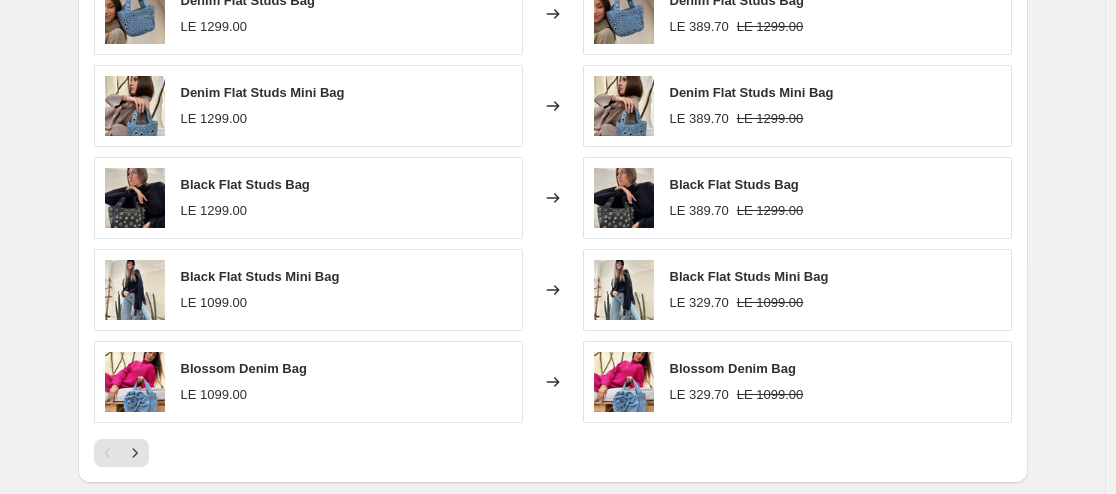 click on "Create new price change job. This page is ready Create new price change job Draft Step 1. Optionally give your price change job a title (eg "March 30% off sale on boots") [DATE], [TIME] Price change job This title is just for internal use, customers won't see it Step 2. Select how the prices should change Use bulk price change rules Set product prices individually Use CSV upload Price Change type Change the price to a certain amount Change the price by a certain amount Change the price by a certain percentage Change the price to the current compare at price (price before sale) Change the price by a certain amount relative to the compare at price Change the price by a certain percentage relative to the compare at price Don't change the price Change the price by a certain percentage relative to the cost per item Change price to certain cost margin Change the price by a certain percentage Price change amount -70 % (Price drop) Rounding Round to nearest .01 Round to nearest whole number End prices in .99" at bounding box center [553, -319] 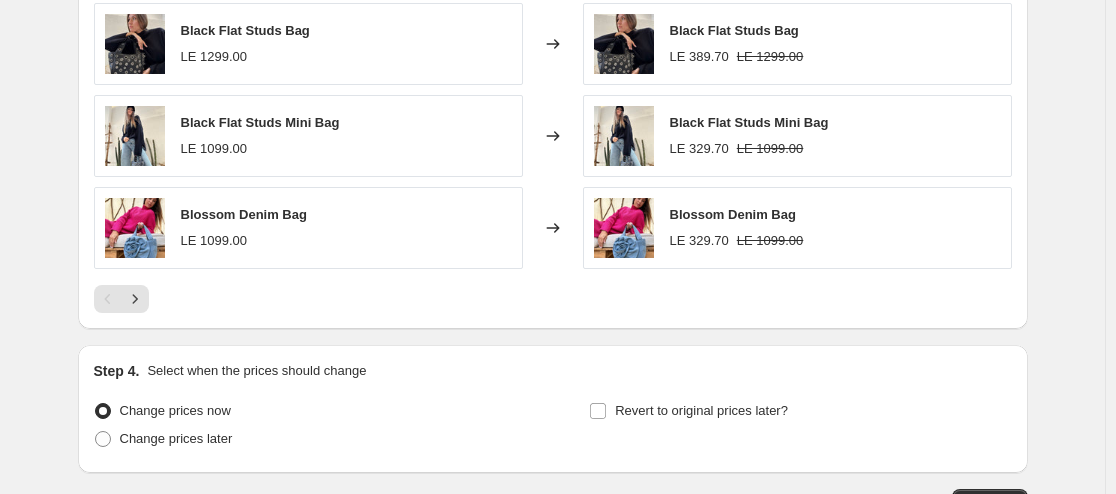scroll, scrollTop: 1731, scrollLeft: 0, axis: vertical 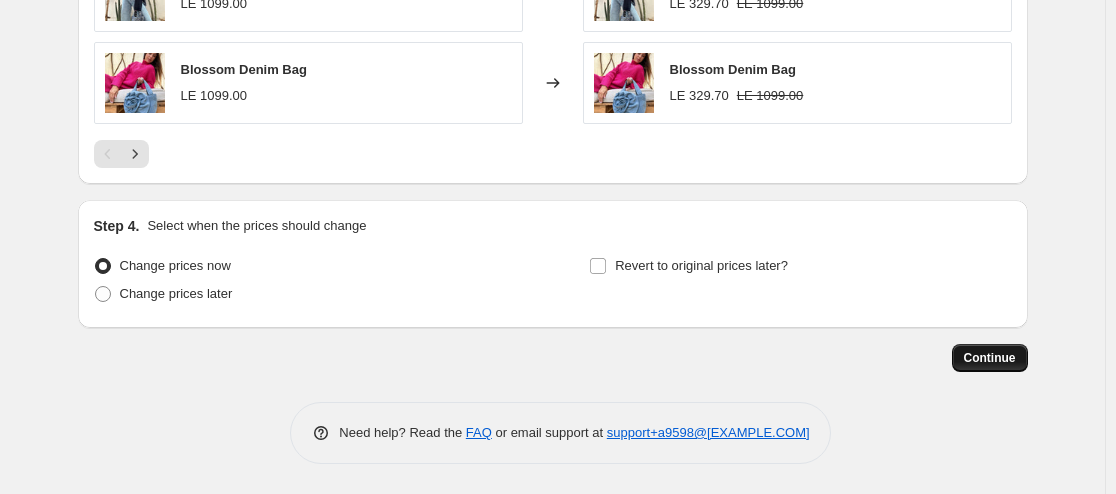 click on "Continue" at bounding box center (990, 358) 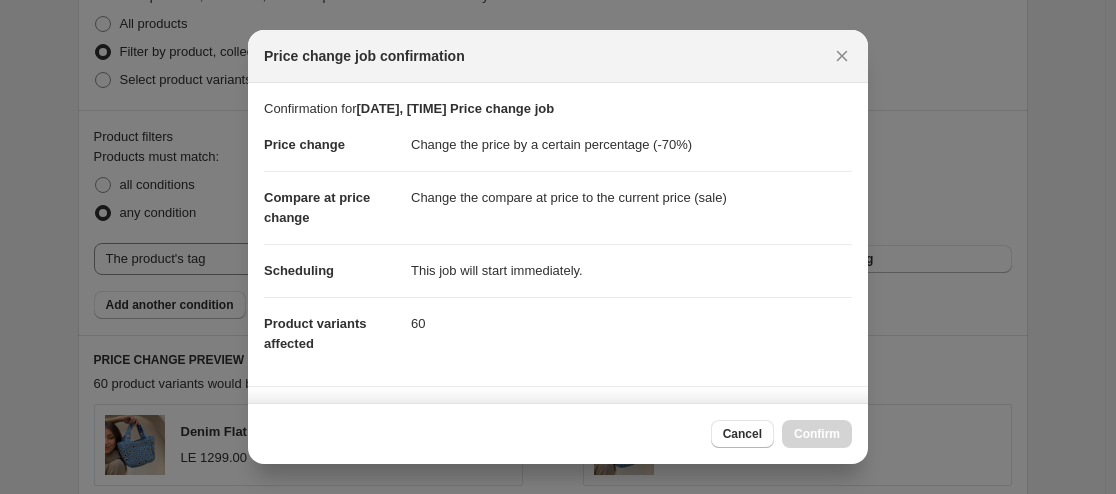 scroll, scrollTop: 1731, scrollLeft: 0, axis: vertical 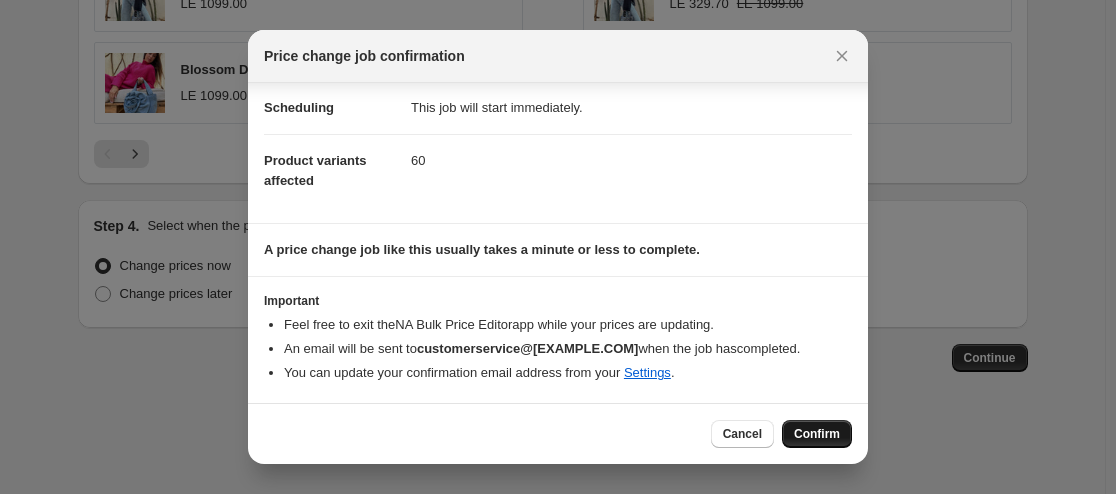 click on "Confirm" at bounding box center [817, 434] 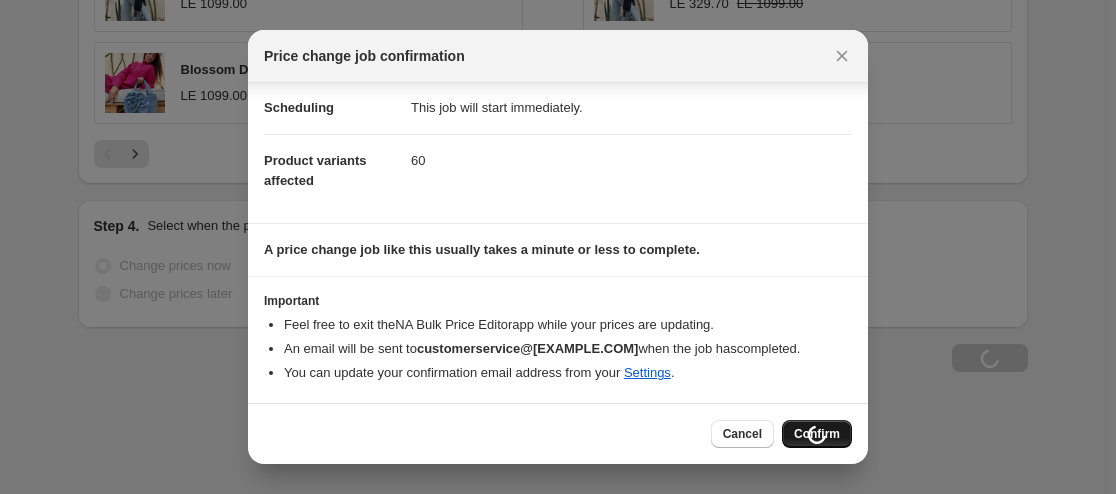 scroll, scrollTop: 1799, scrollLeft: 0, axis: vertical 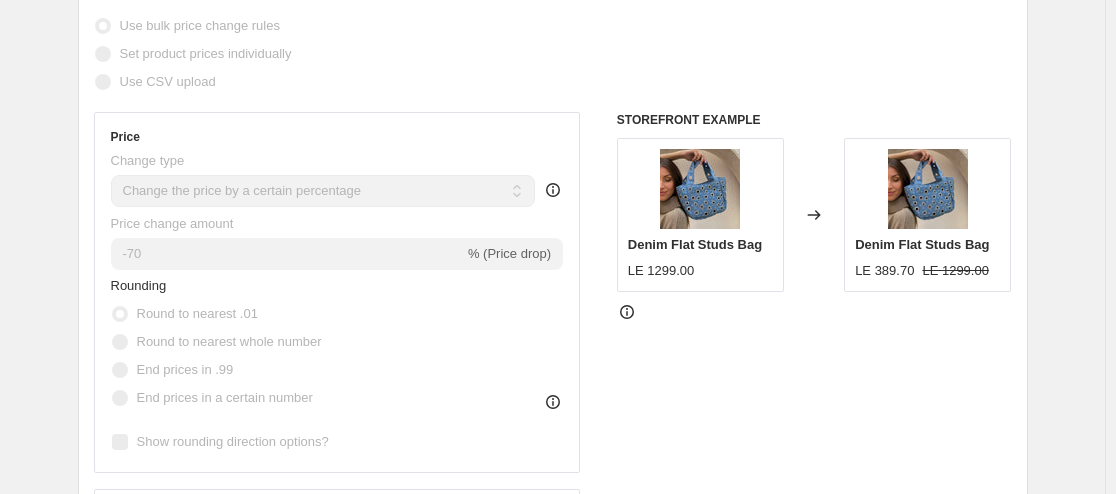 select on "percentage" 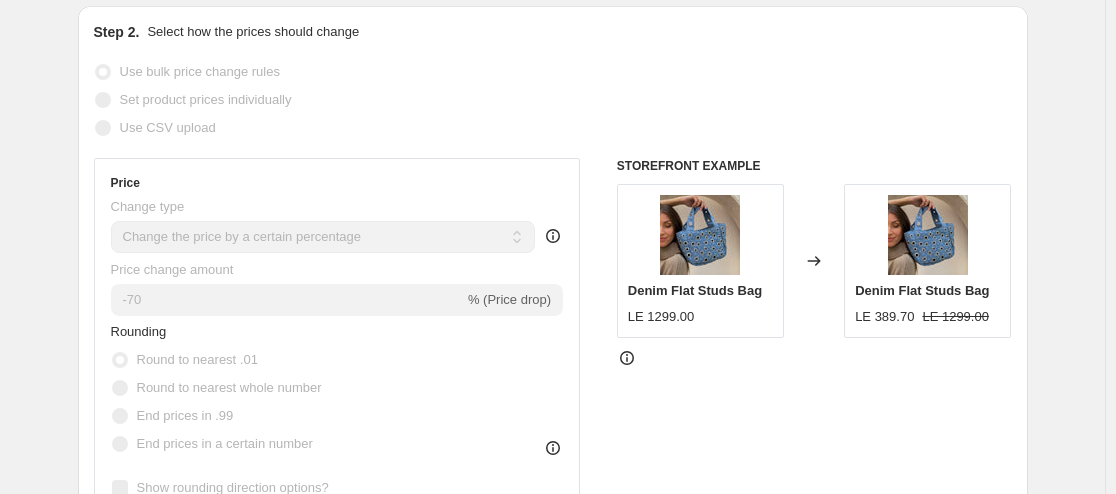 scroll, scrollTop: 0, scrollLeft: 0, axis: both 